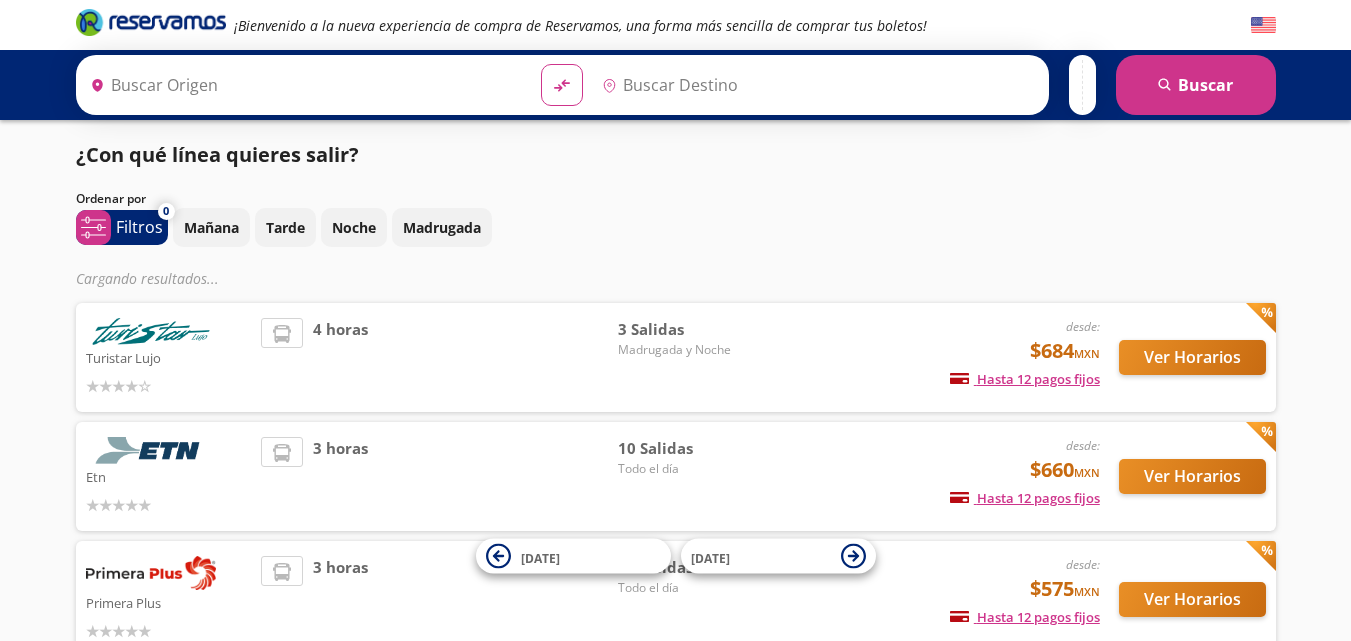 scroll, scrollTop: 0, scrollLeft: 0, axis: both 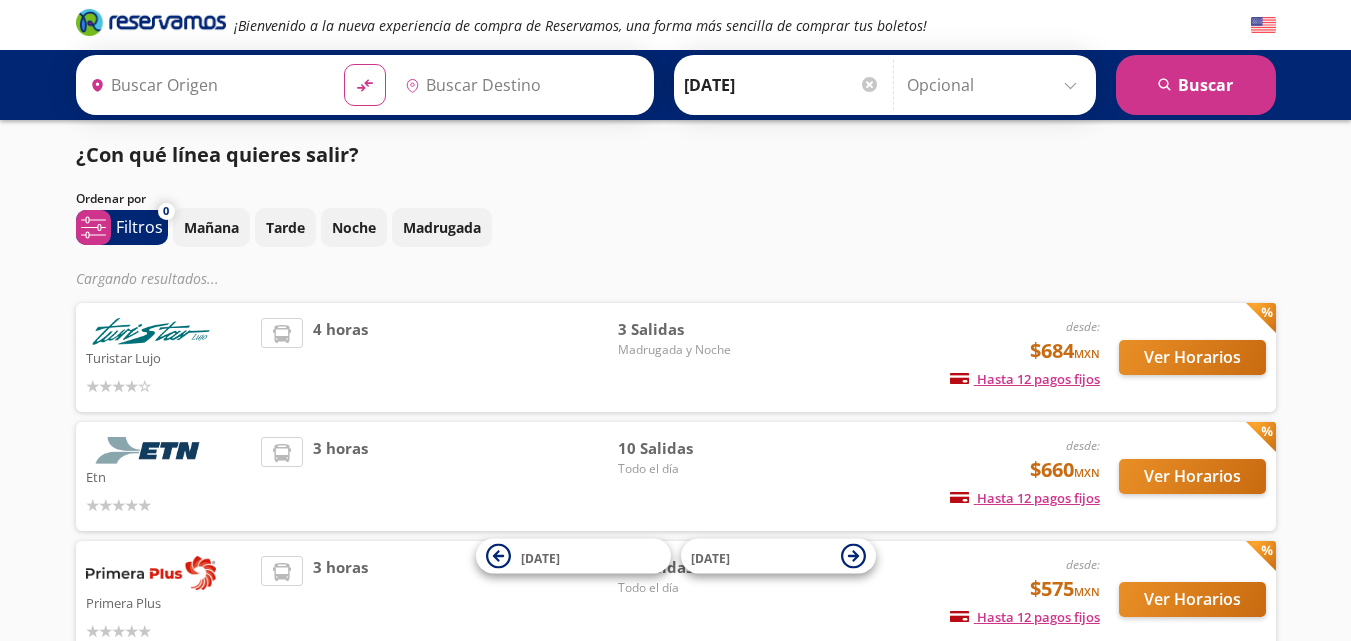 type on "[GEOGRAPHIC_DATA], [GEOGRAPHIC_DATA]" 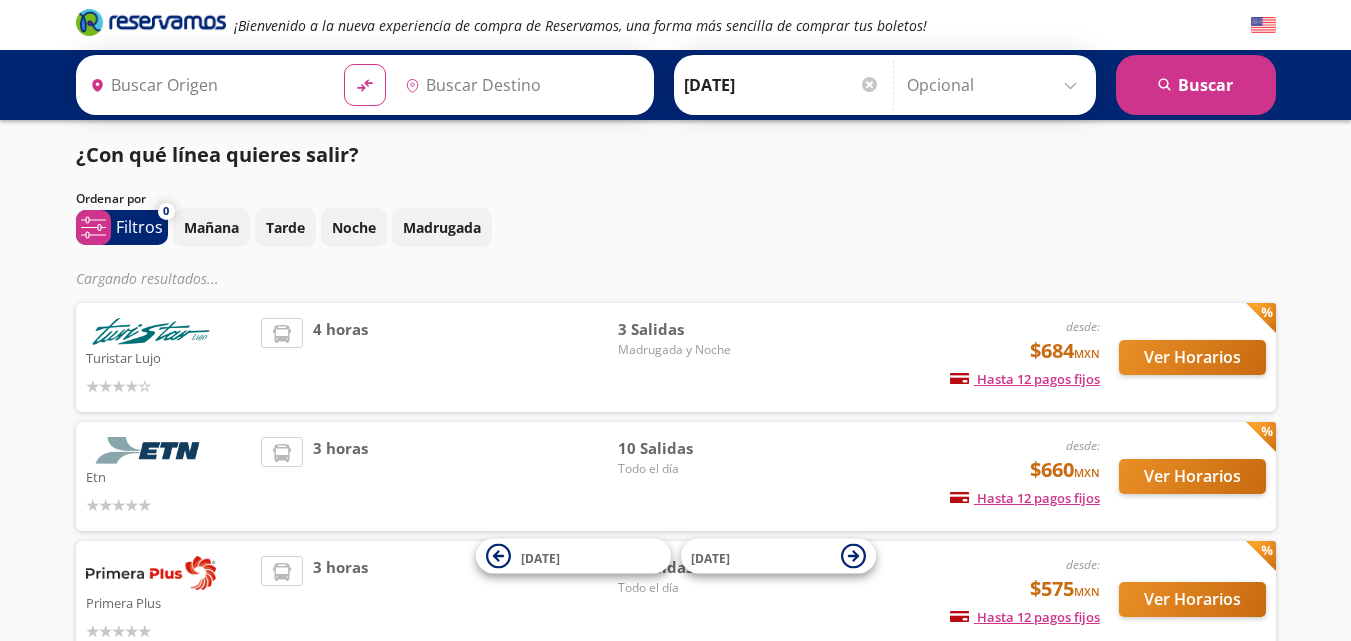 type on "[GEOGRAPHIC_DATA], [GEOGRAPHIC_DATA]" 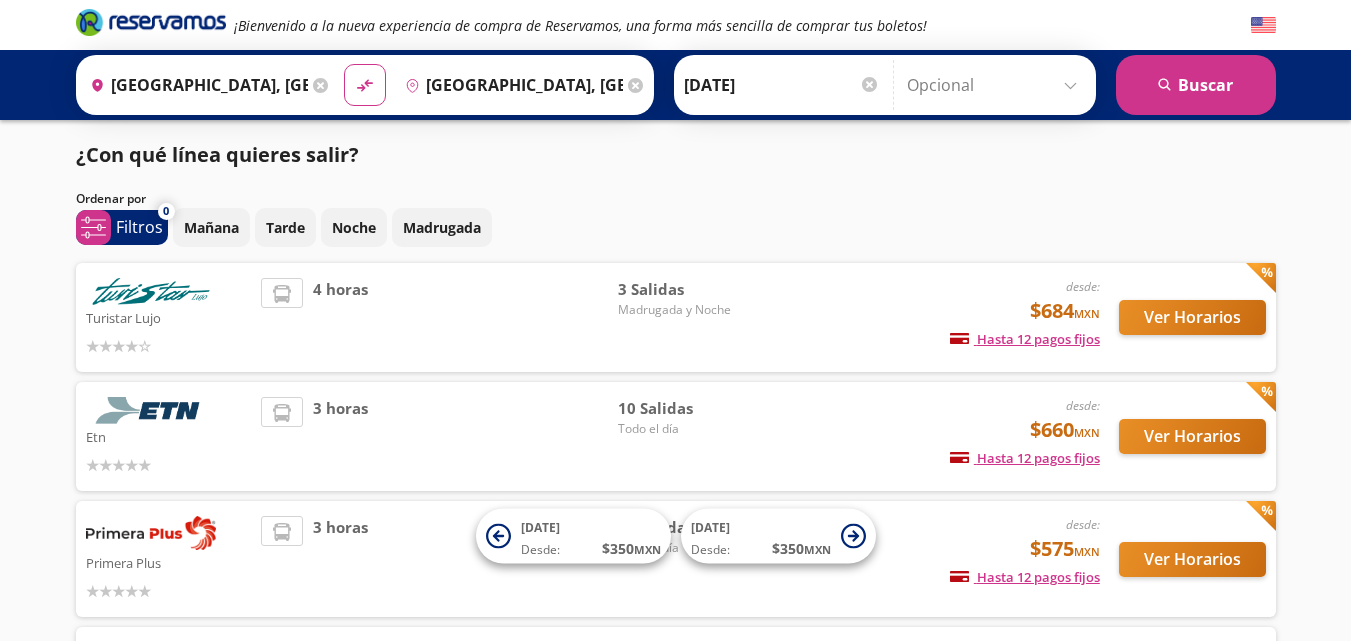 scroll, scrollTop: 0, scrollLeft: 0, axis: both 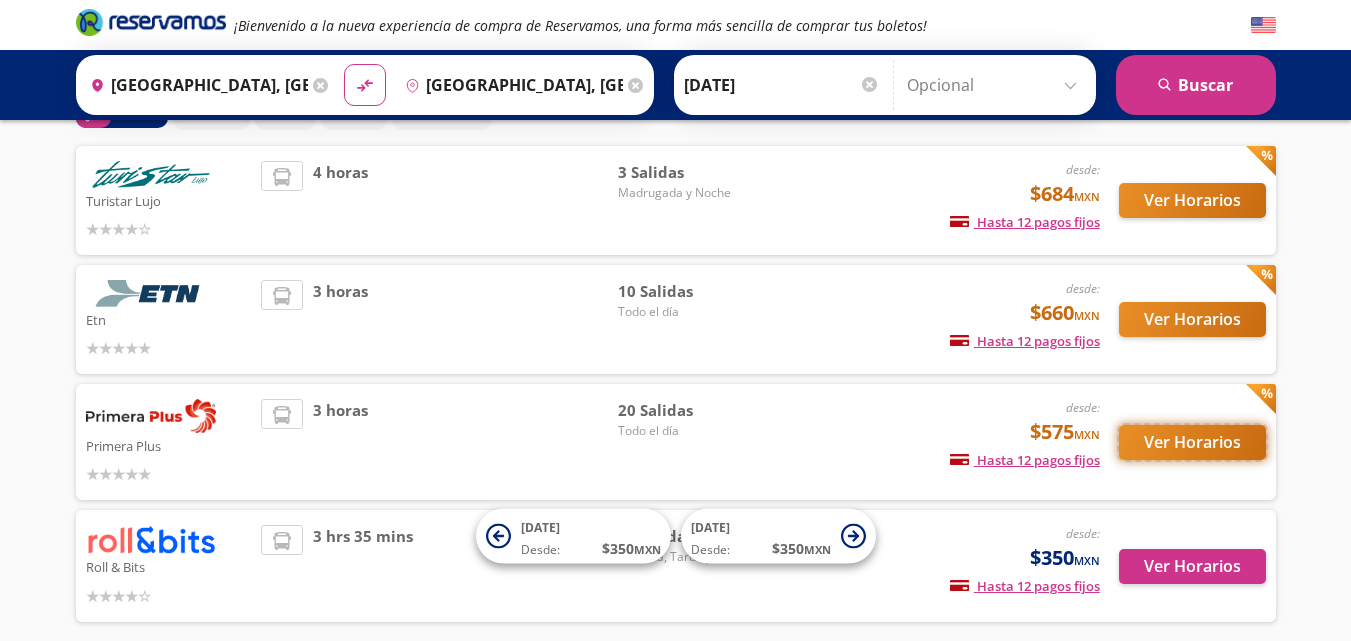 click on "Ver Horarios" at bounding box center (1192, 442) 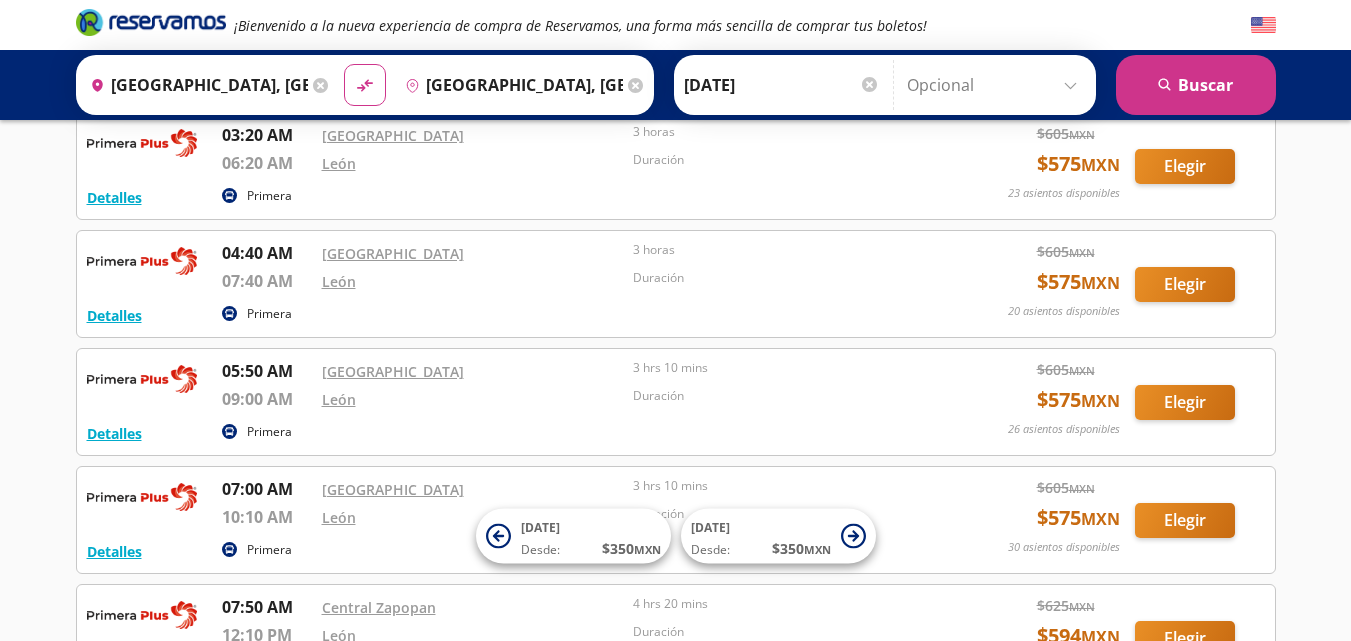 scroll, scrollTop: 0, scrollLeft: 0, axis: both 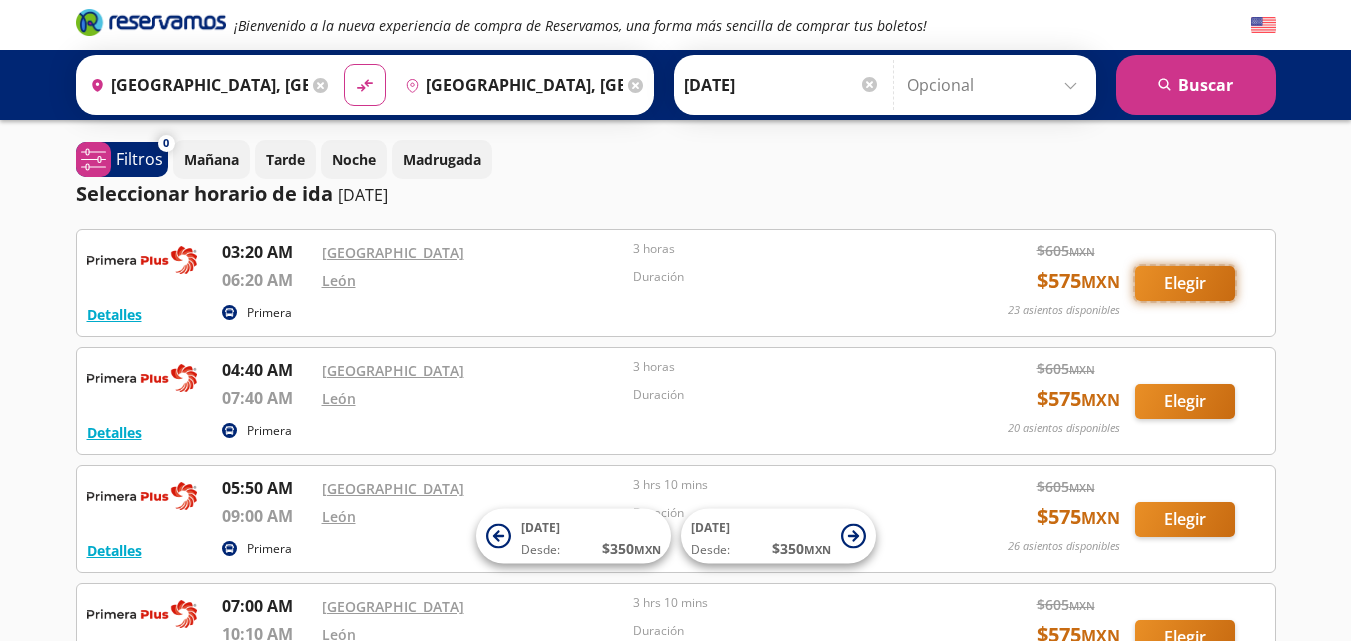 click on "Elegir" at bounding box center (1185, 283) 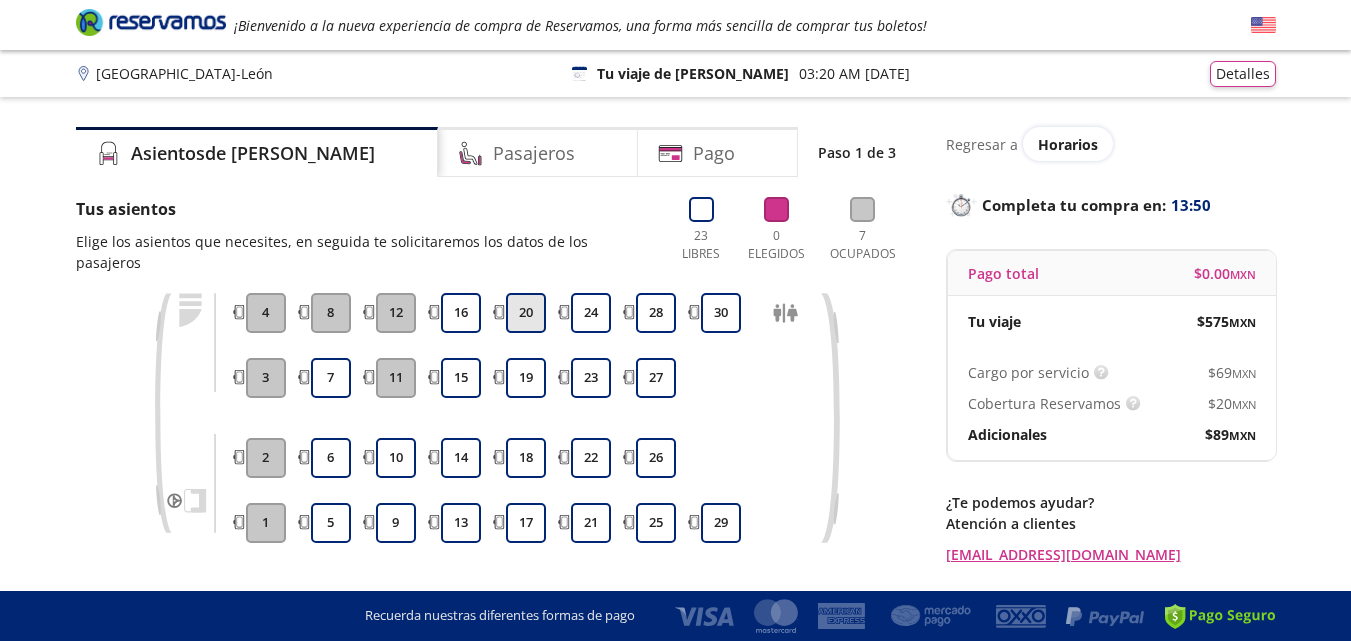click on "20" at bounding box center (526, 313) 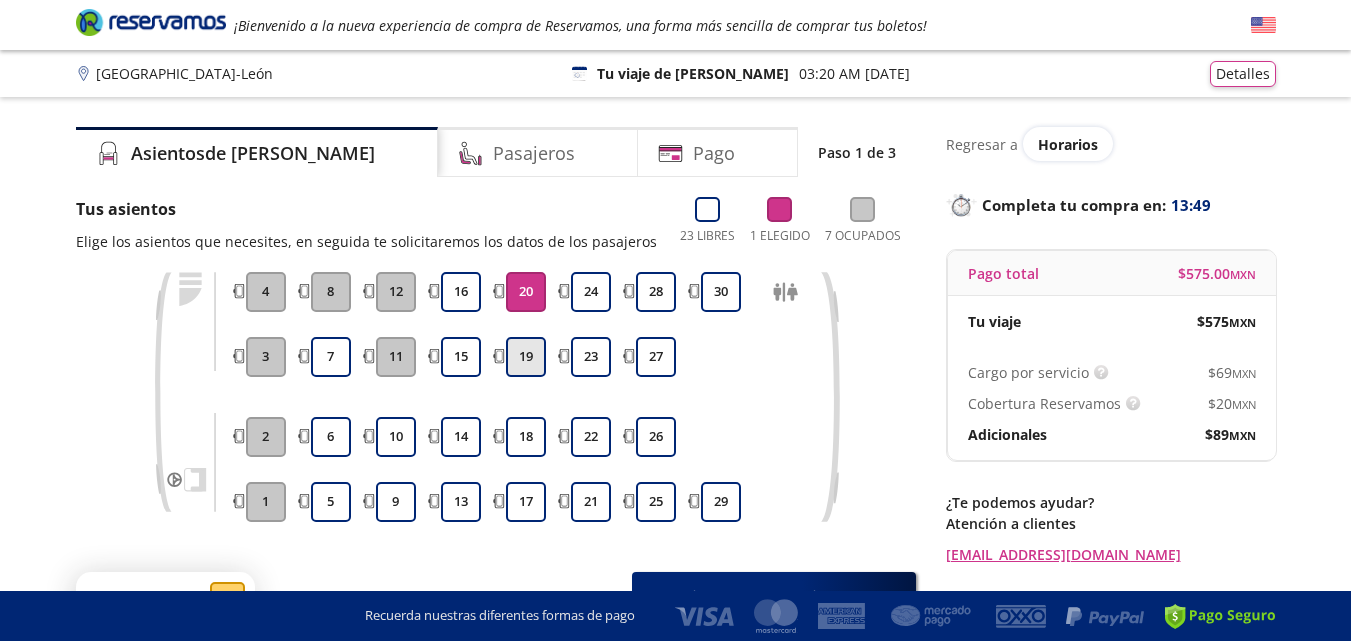 click on "19" at bounding box center [526, 357] 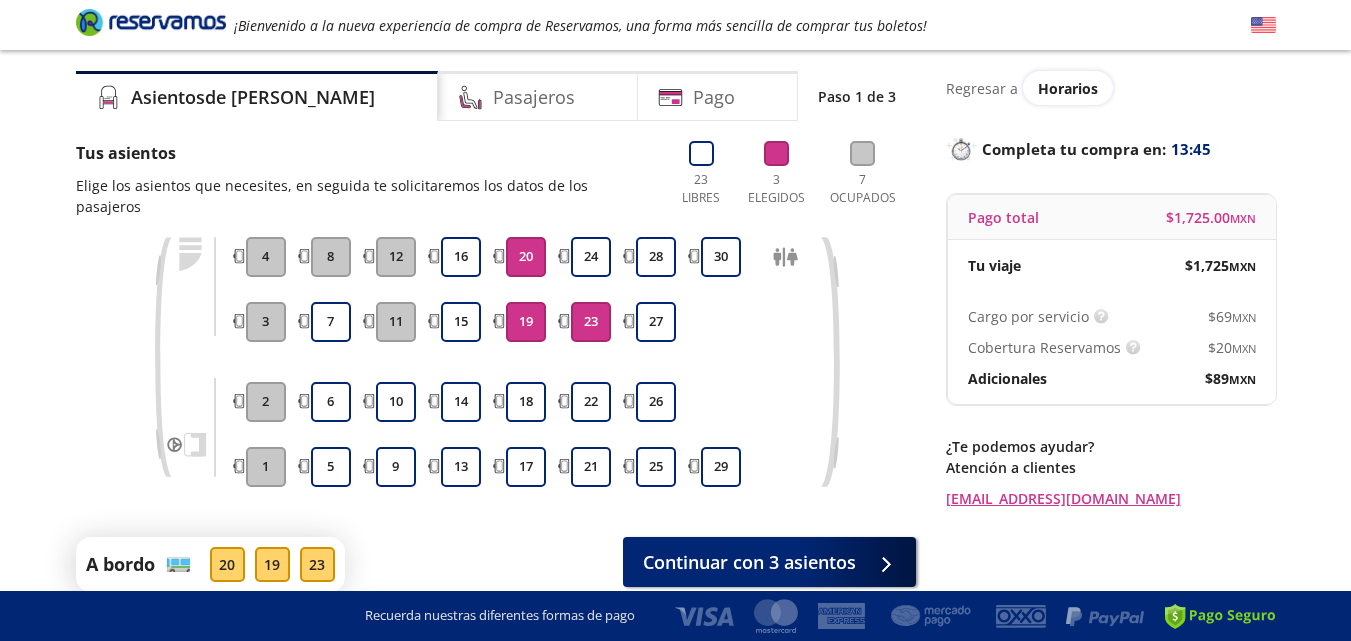scroll, scrollTop: 127, scrollLeft: 0, axis: vertical 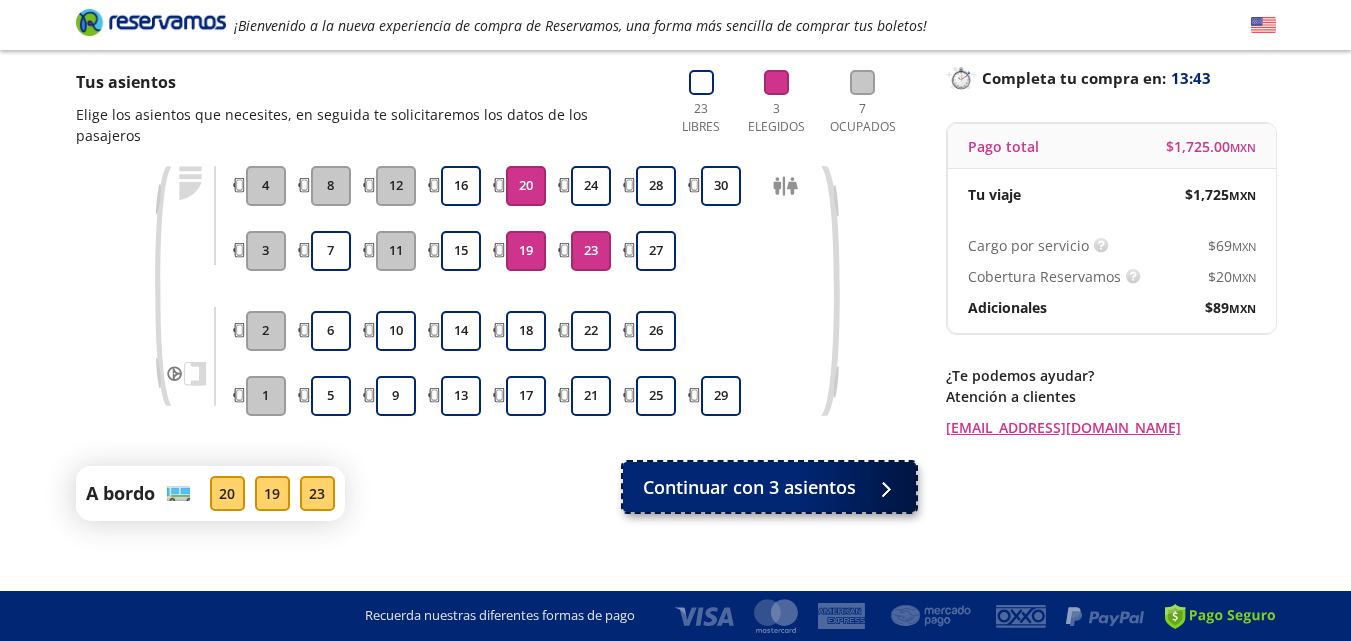 click on "Continuar con 3 asientos" at bounding box center [749, 487] 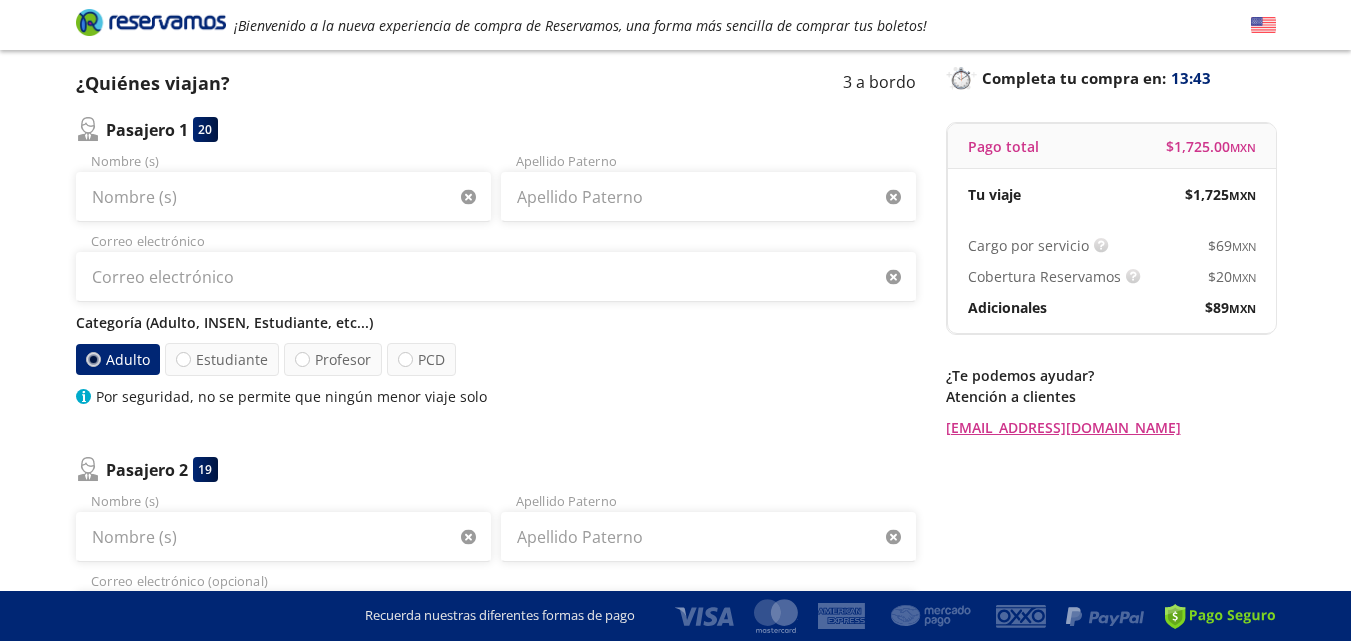 scroll, scrollTop: 0, scrollLeft: 0, axis: both 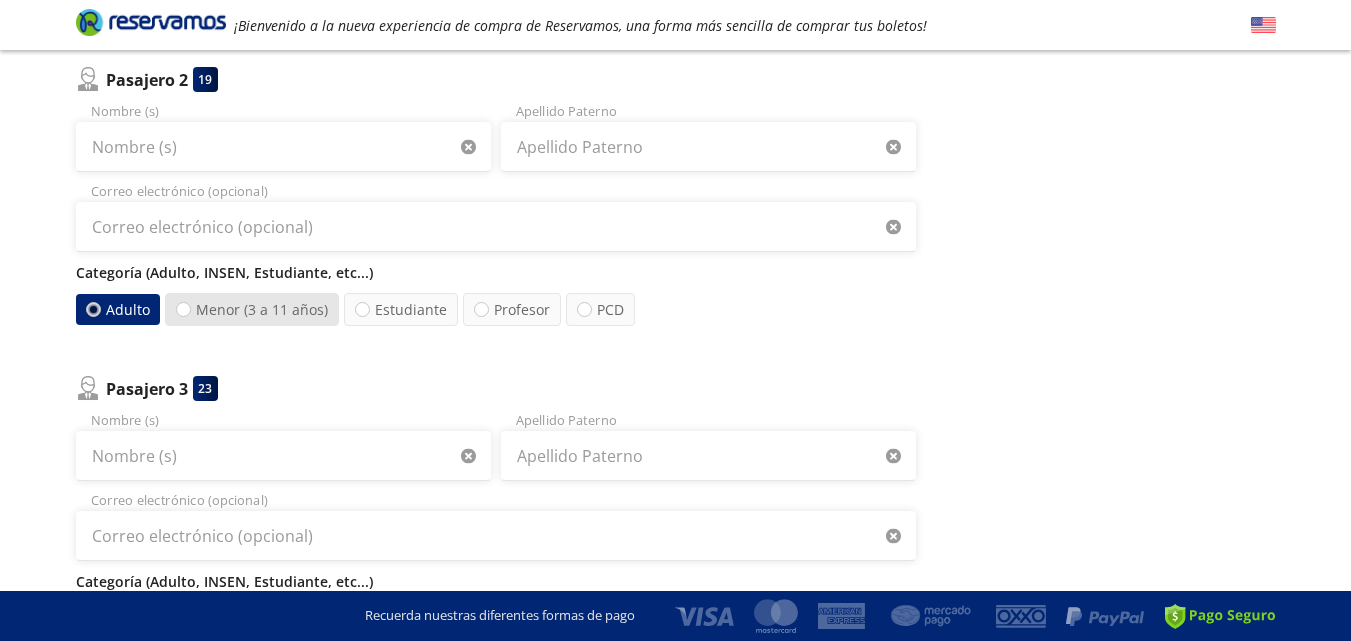 click on "Menor (3 a 11 años)" at bounding box center (252, 309) 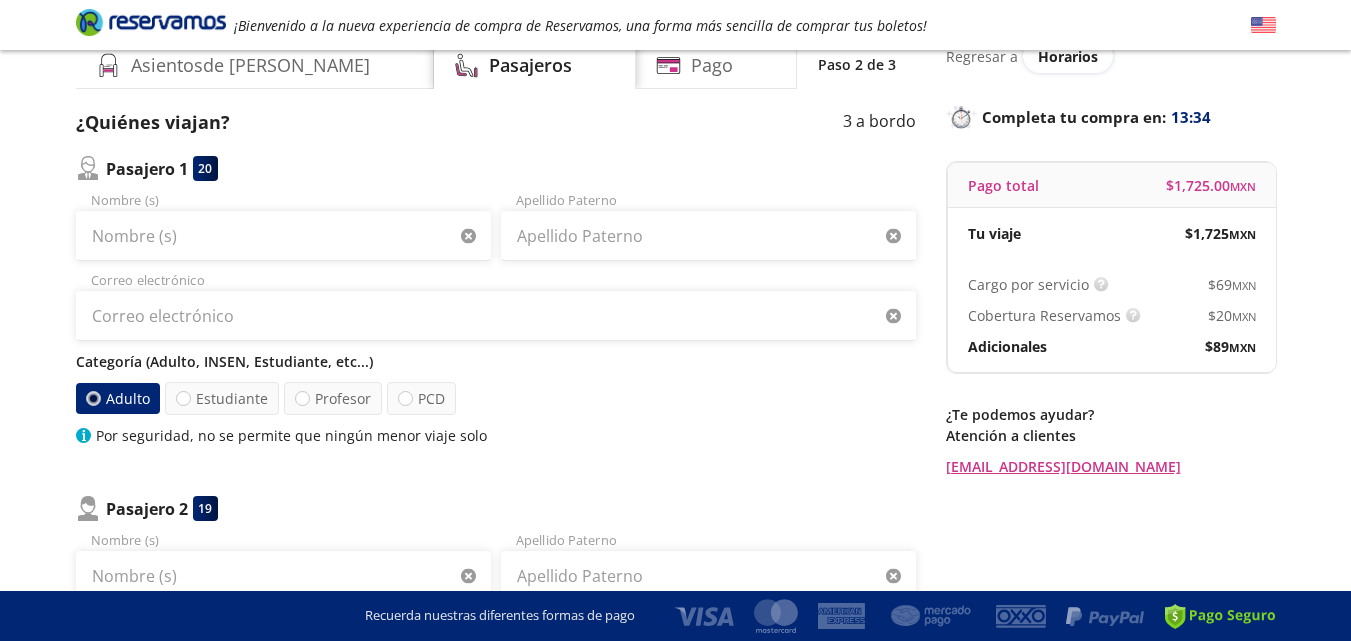 scroll, scrollTop: 86, scrollLeft: 0, axis: vertical 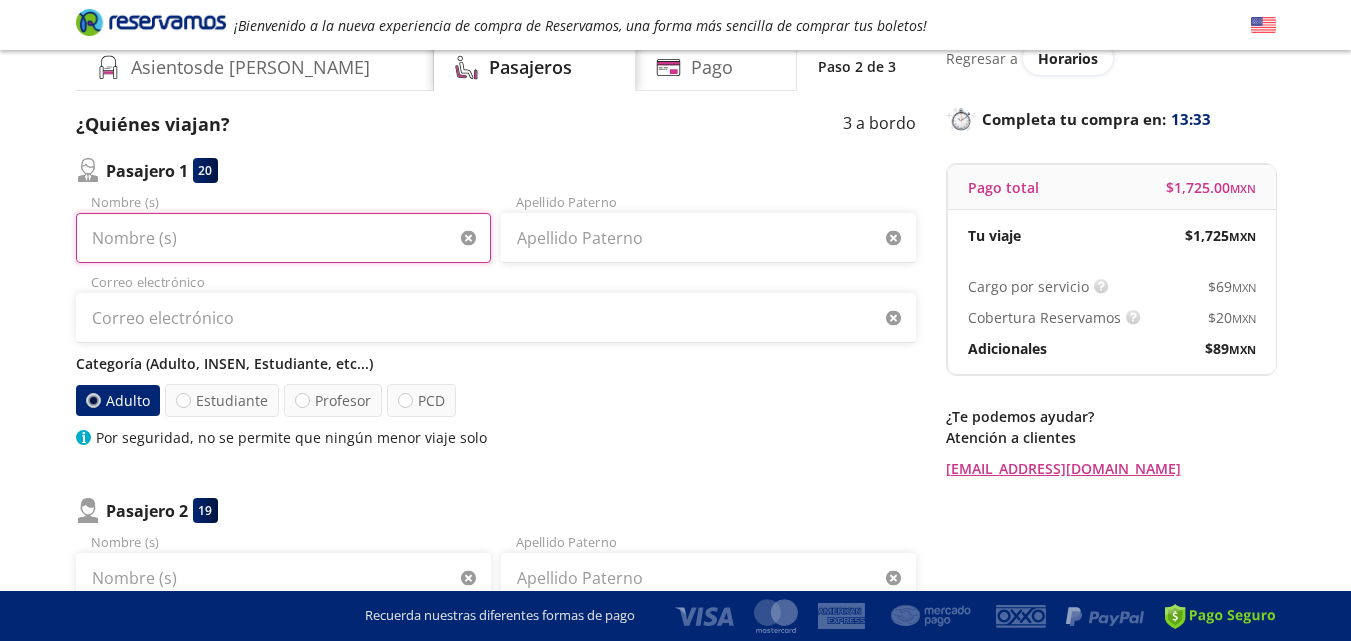 click on "Nombre (s)" at bounding box center [283, 238] 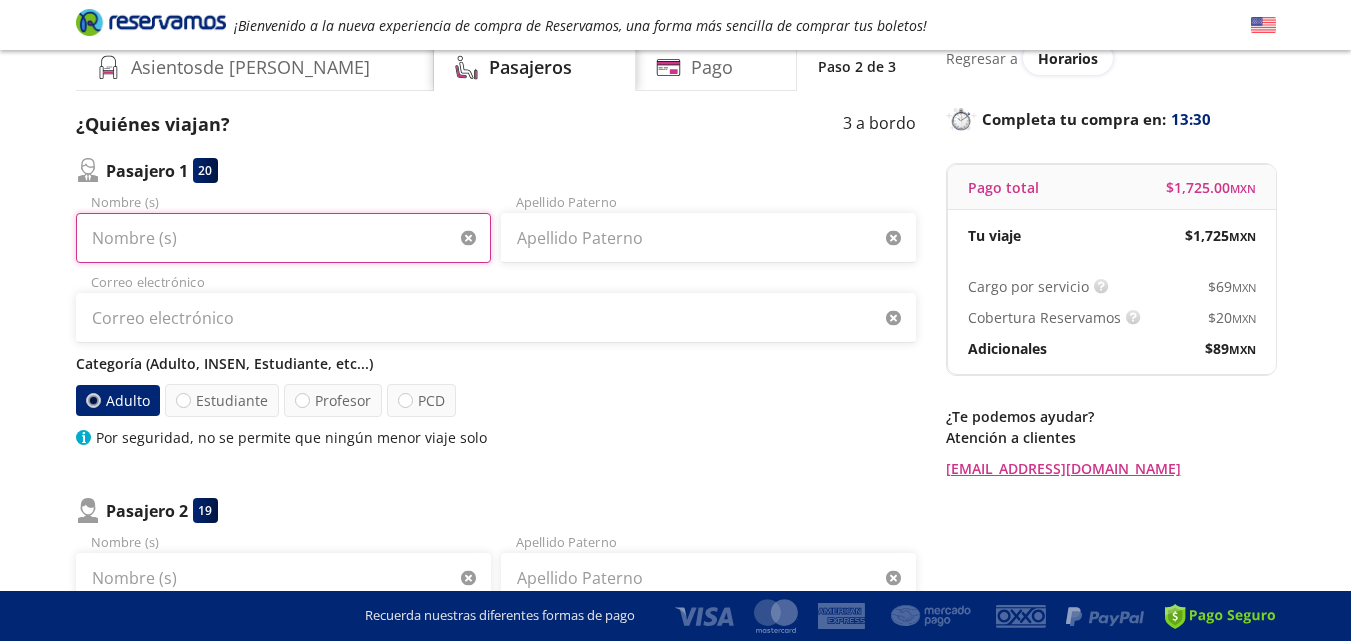 type on "[PERSON_NAME]" 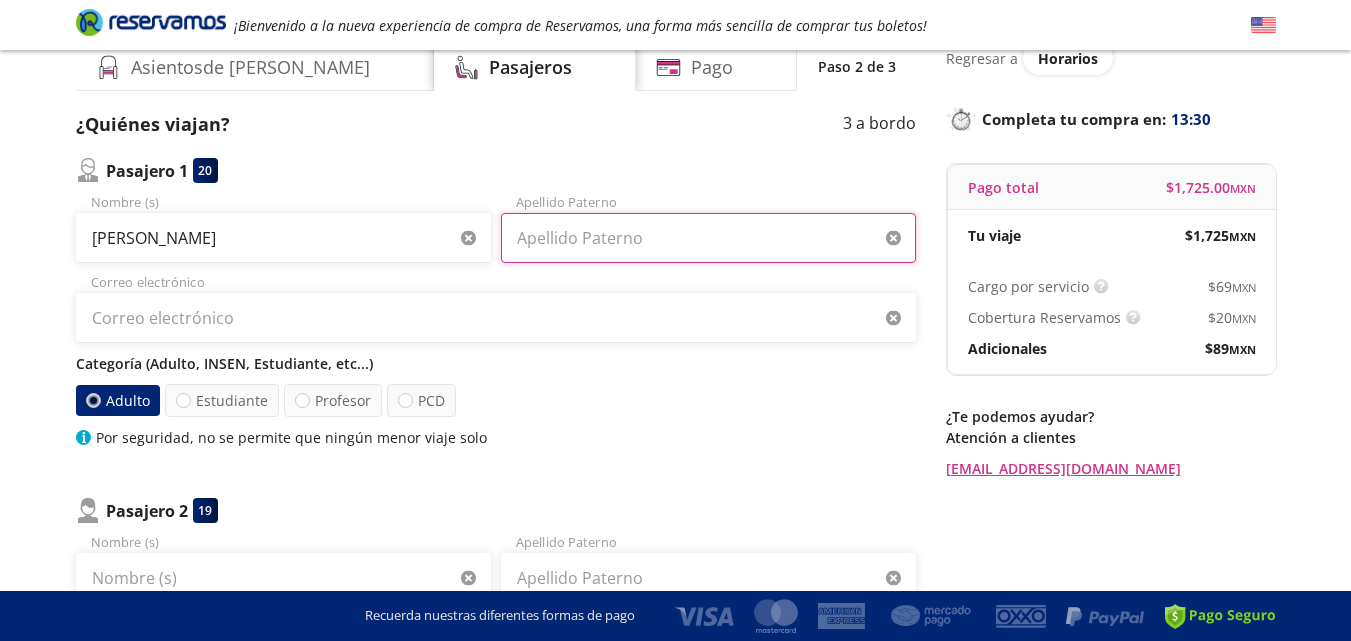 type on "[PERSON_NAME]" 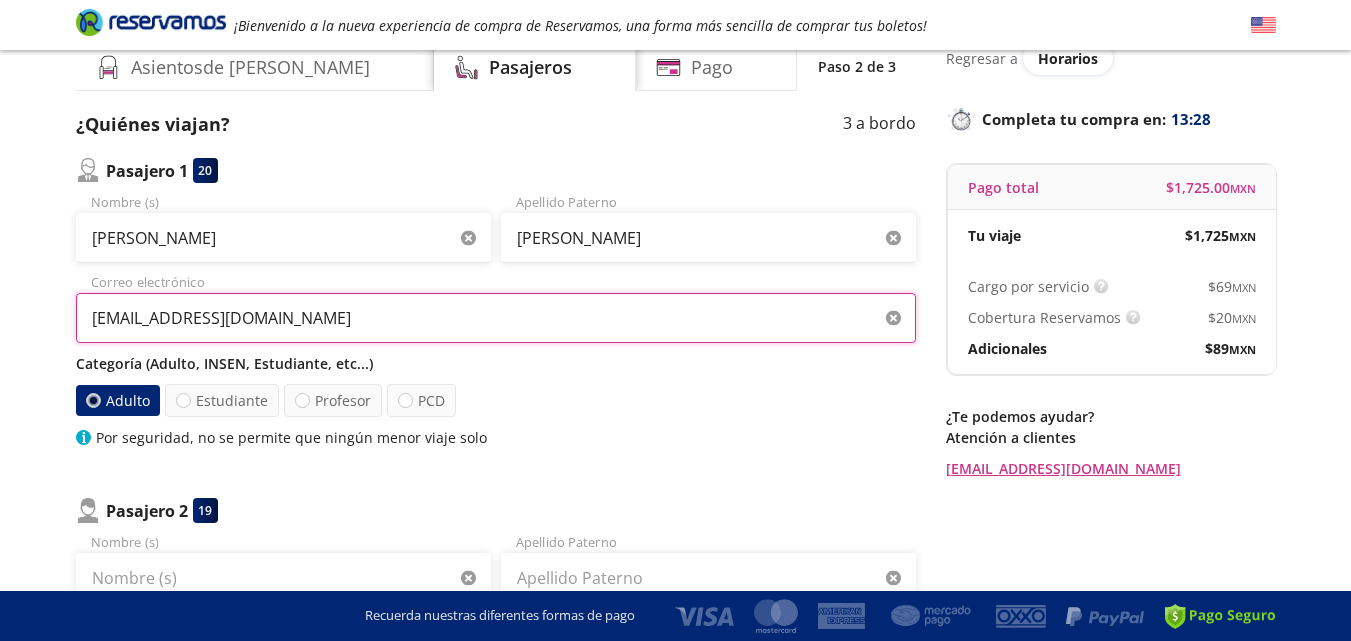 click on "[EMAIL_ADDRESS][DOMAIN_NAME]" at bounding box center (496, 318) 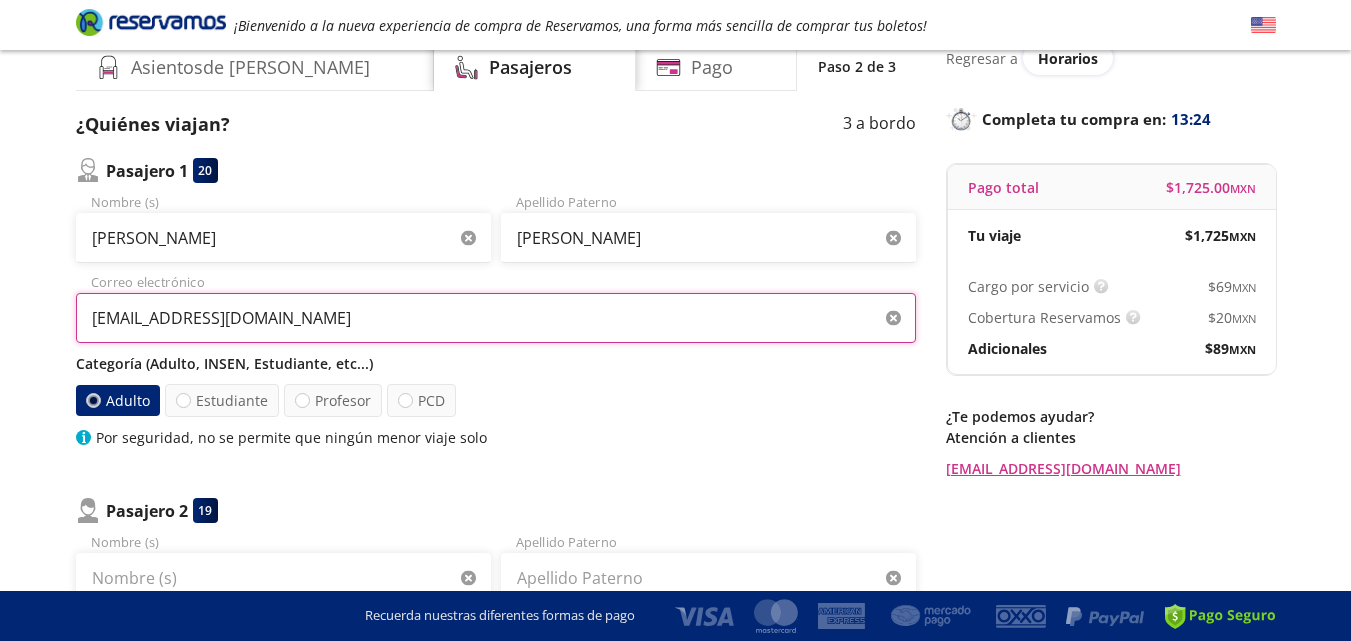 scroll, scrollTop: 101, scrollLeft: 0, axis: vertical 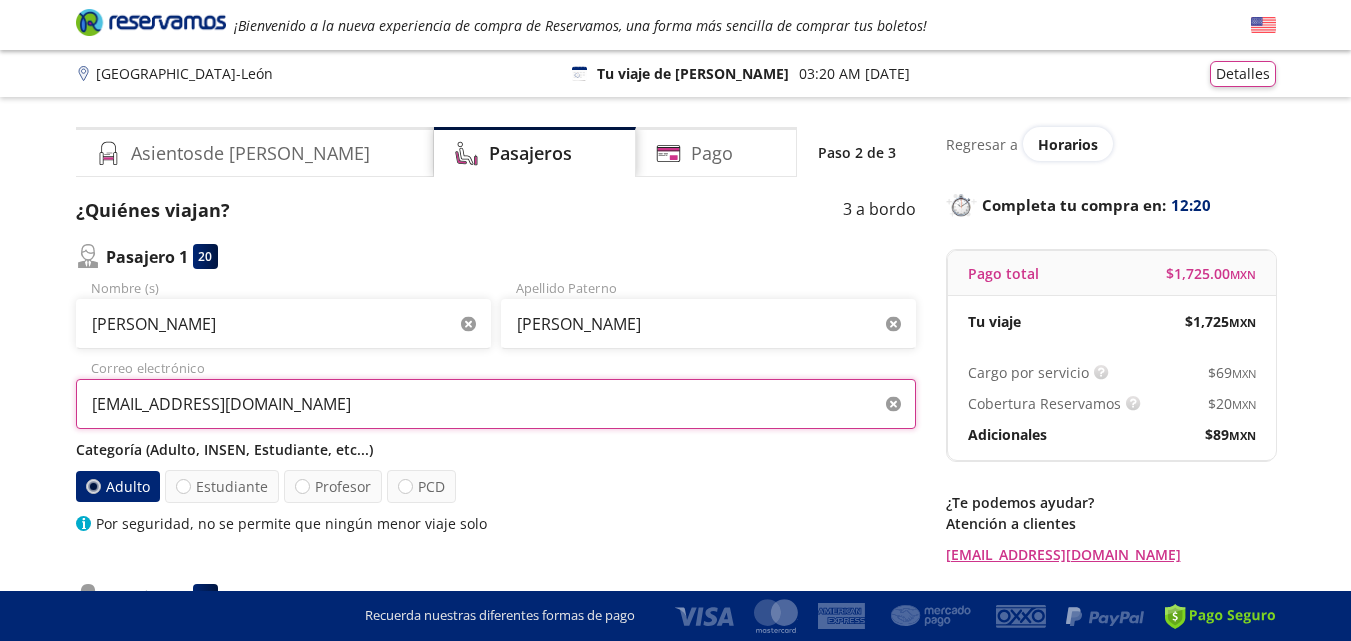 type on "[EMAIL_ADDRESS][DOMAIN_NAME]" 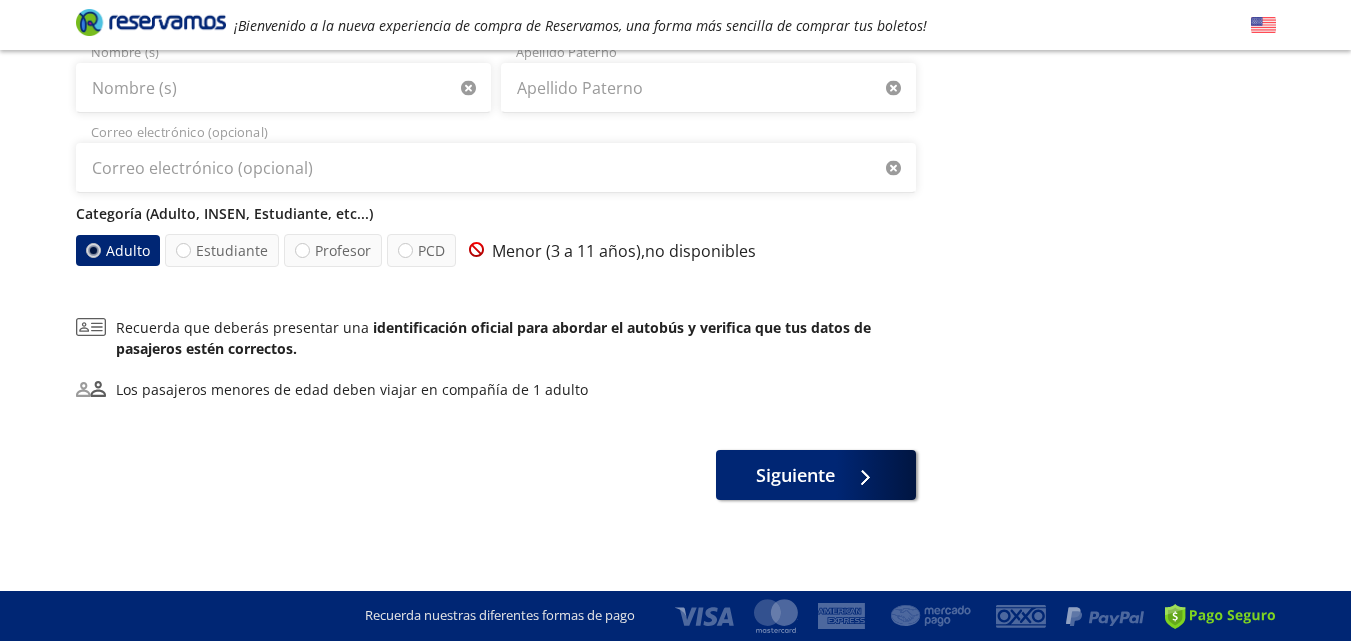 scroll, scrollTop: 0, scrollLeft: 0, axis: both 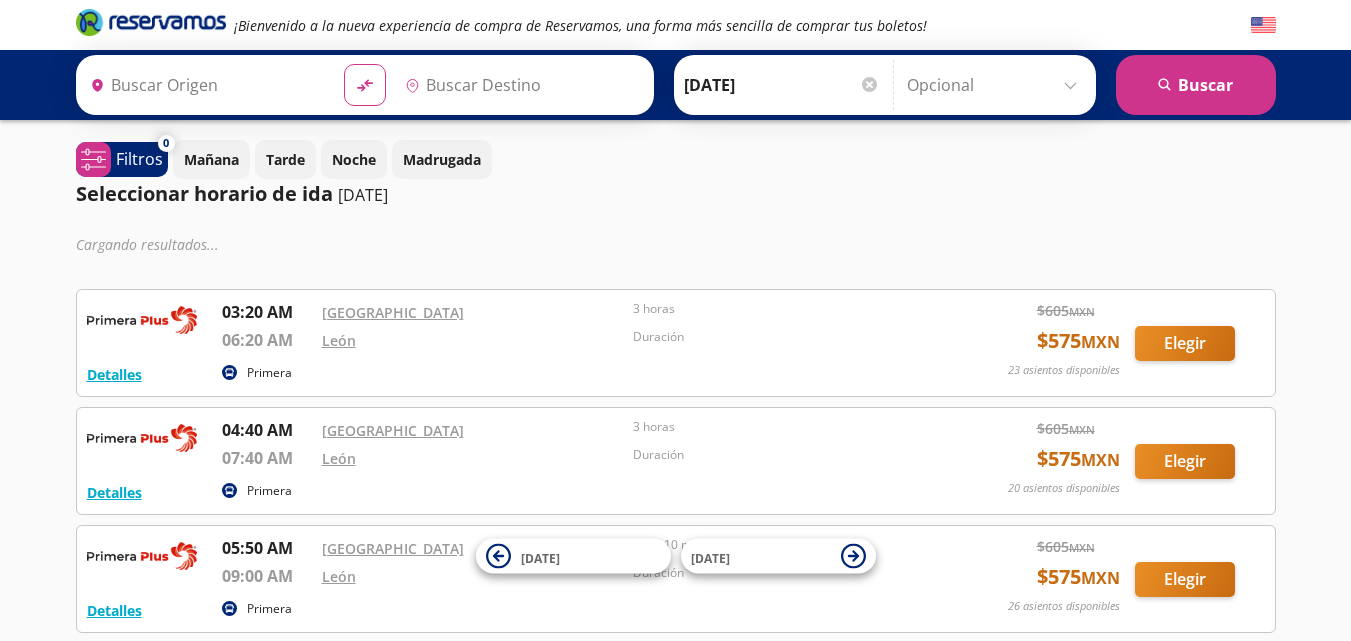 type on "[GEOGRAPHIC_DATA], [GEOGRAPHIC_DATA]" 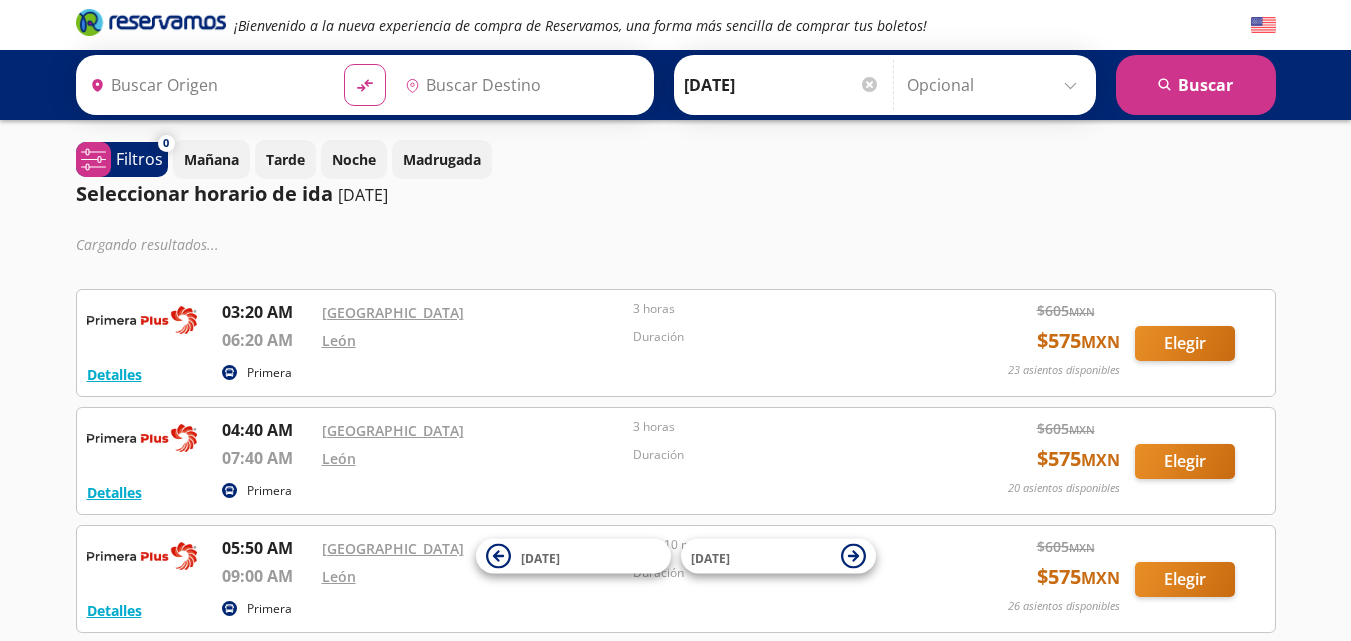 type on "[GEOGRAPHIC_DATA], [GEOGRAPHIC_DATA]" 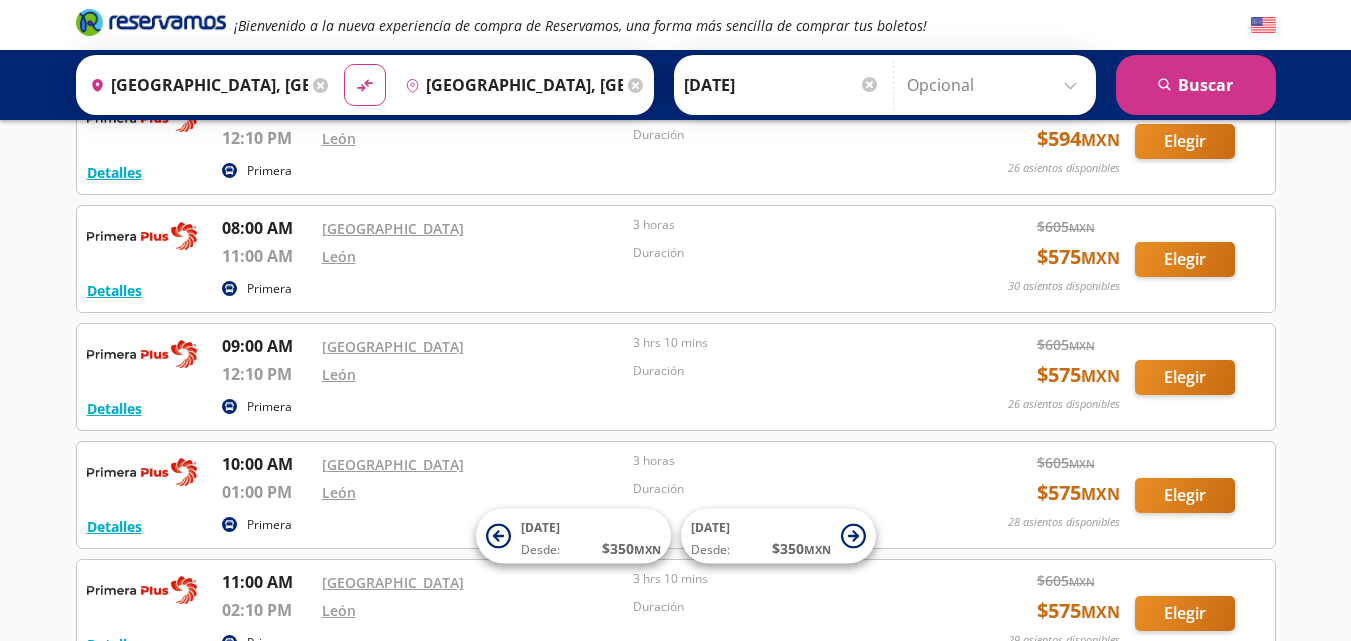 scroll, scrollTop: 0, scrollLeft: 0, axis: both 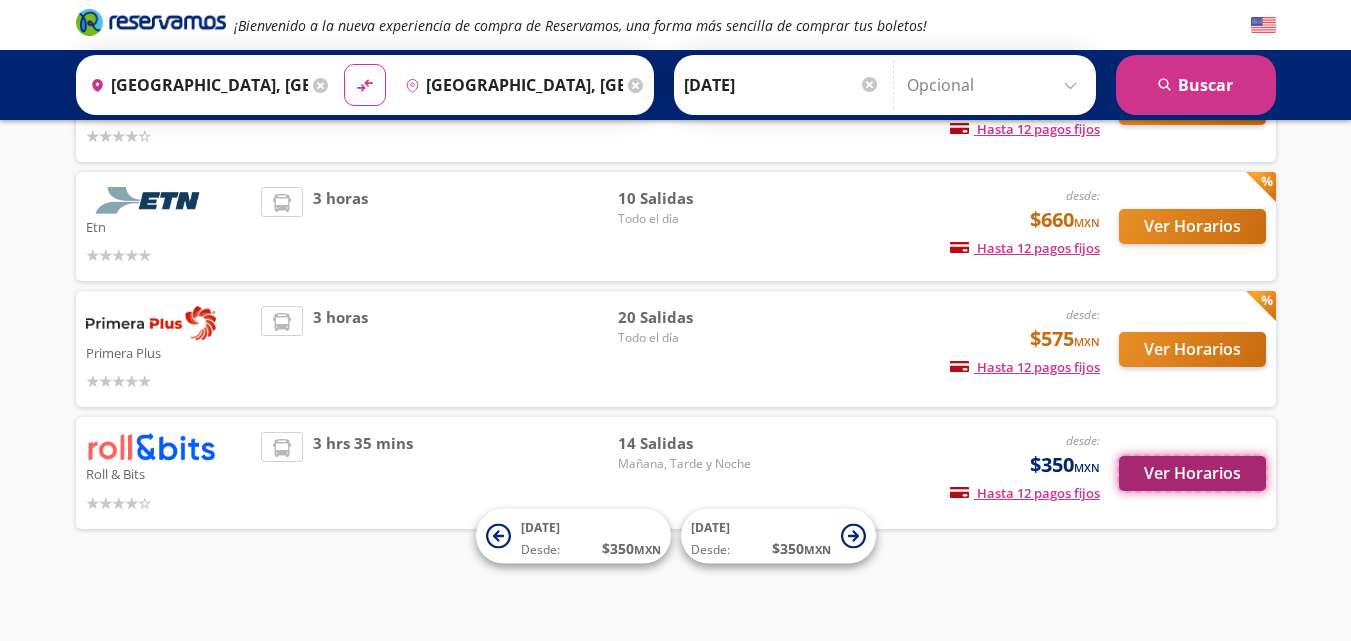 click on "Ver Horarios" at bounding box center (1192, 473) 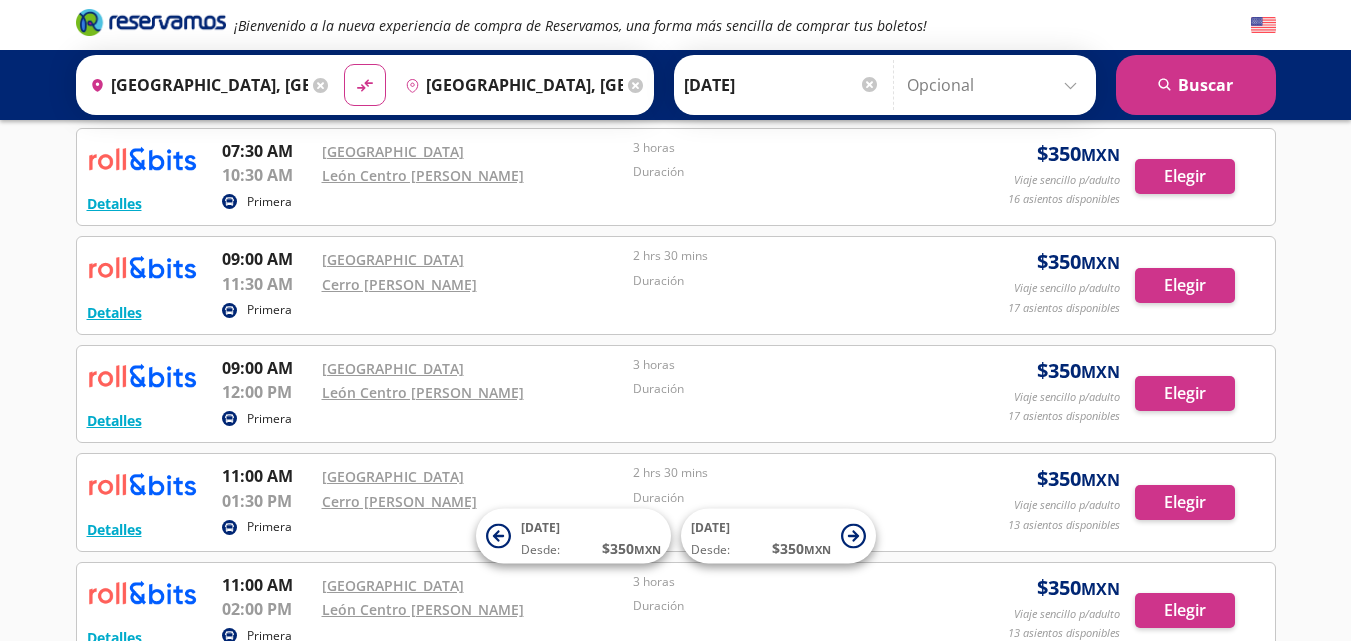 scroll, scrollTop: 0, scrollLeft: 0, axis: both 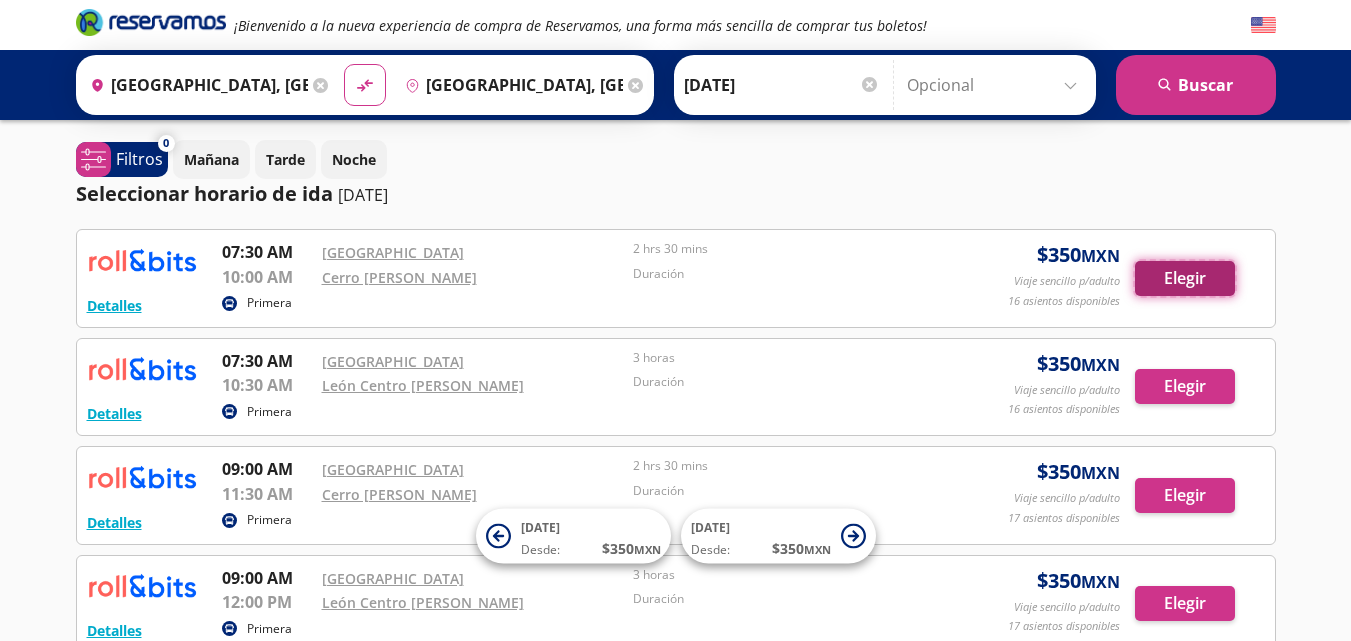 click on "Elegir" at bounding box center (1185, 278) 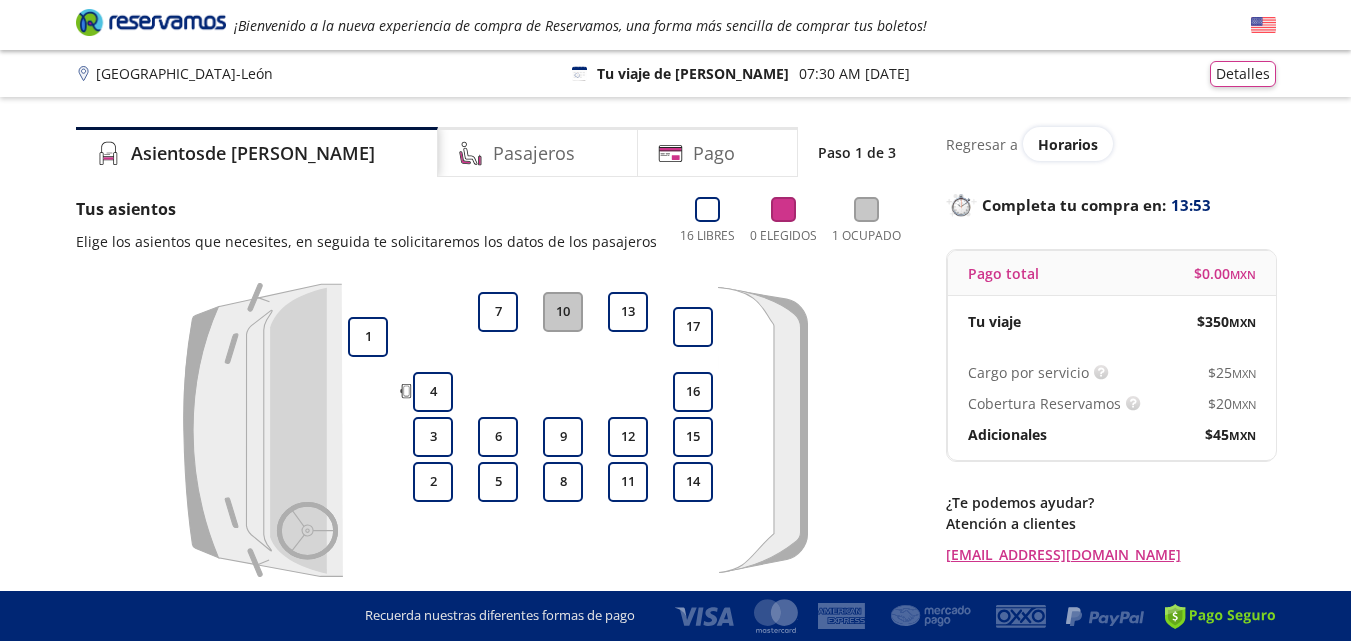 click on "12" at bounding box center [628, 437] 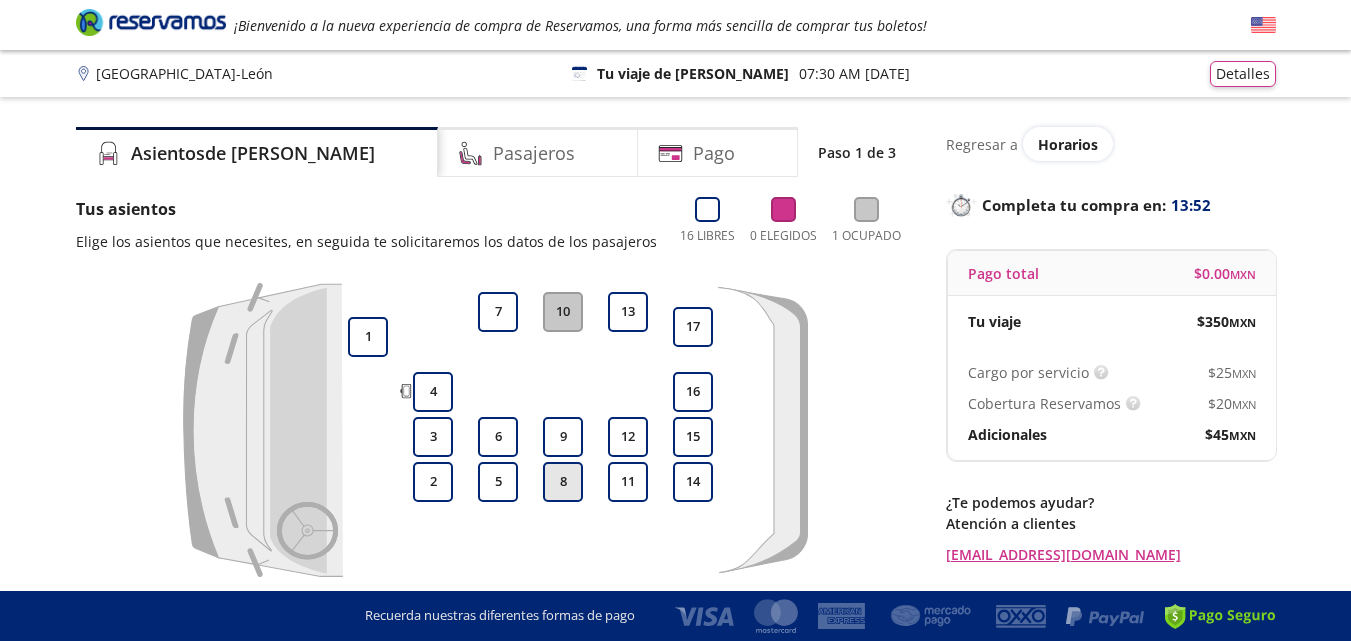 click on "8" at bounding box center [563, 482] 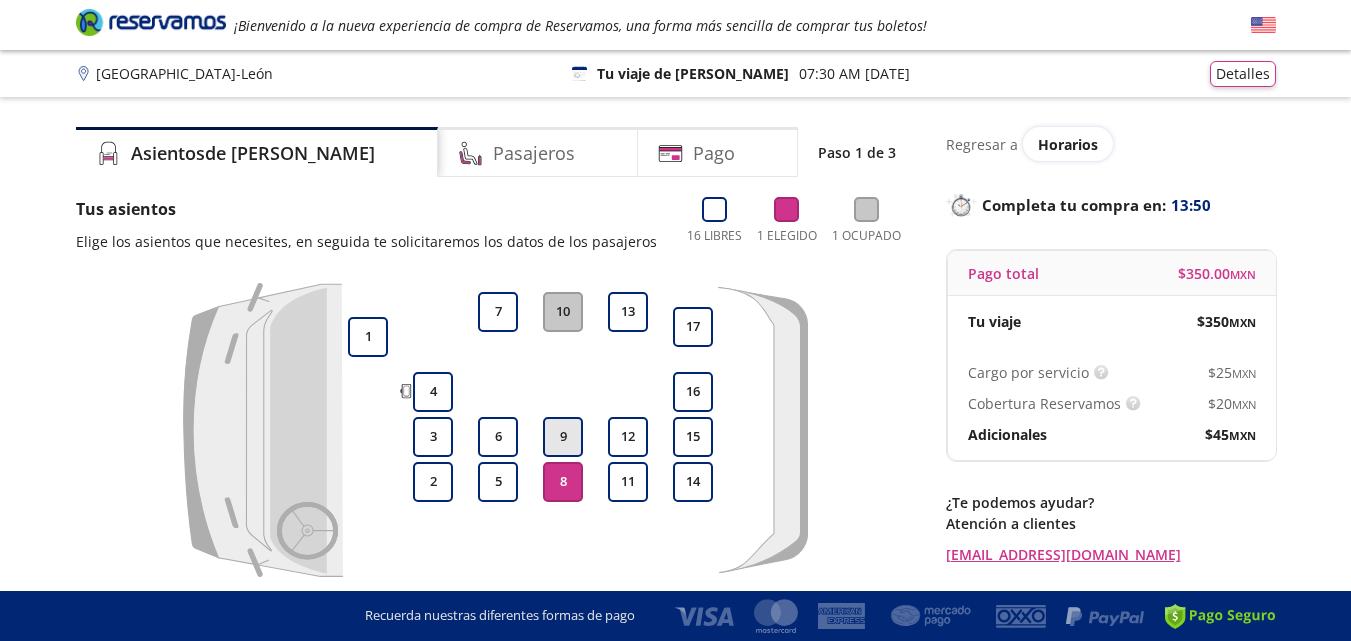 click on "9" at bounding box center (563, 437) 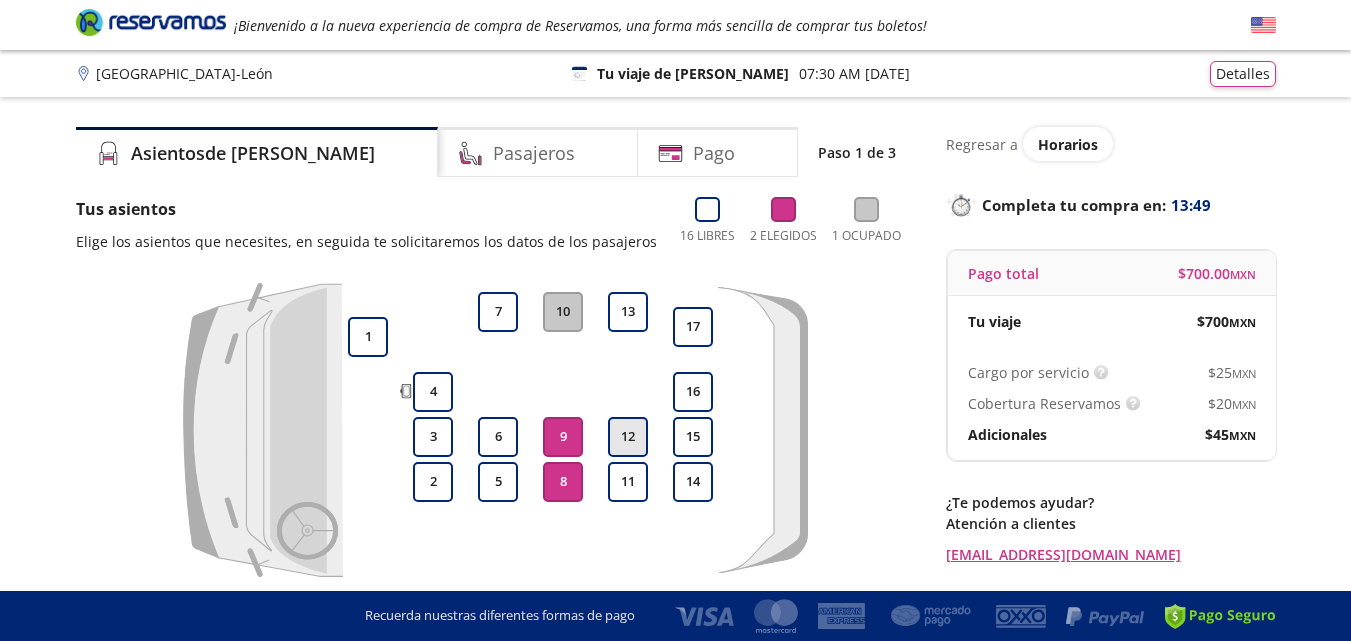 click on "12" at bounding box center (628, 437) 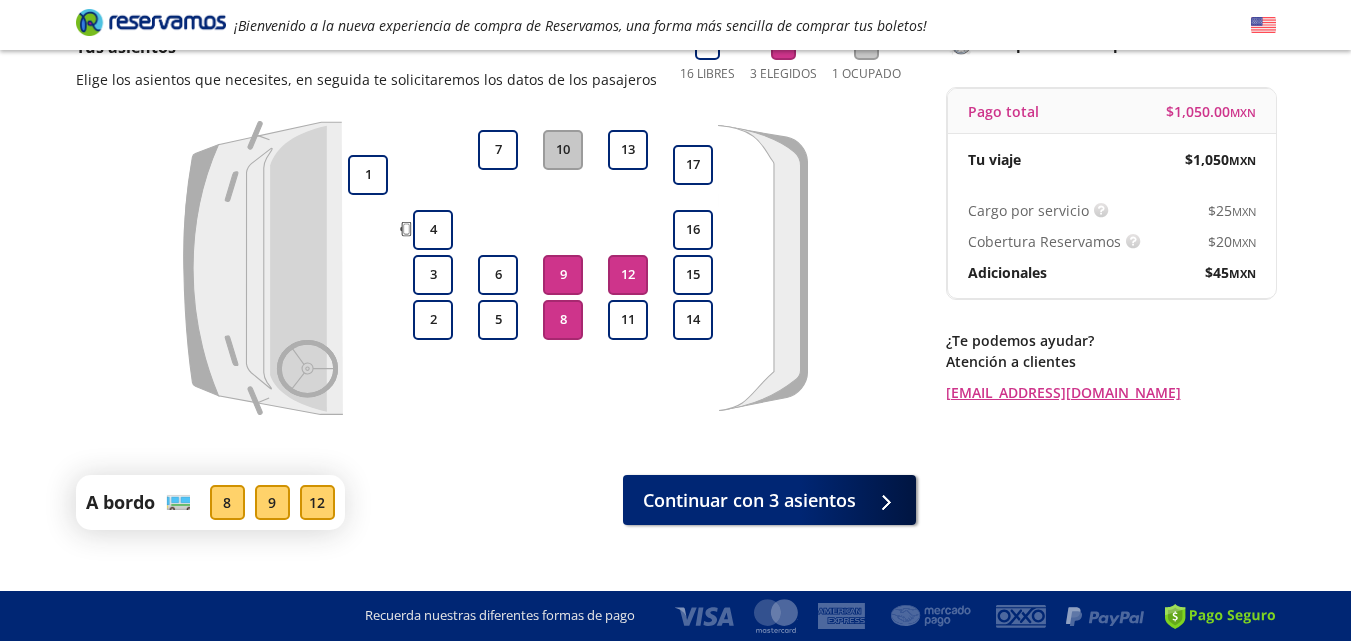 scroll, scrollTop: 173, scrollLeft: 0, axis: vertical 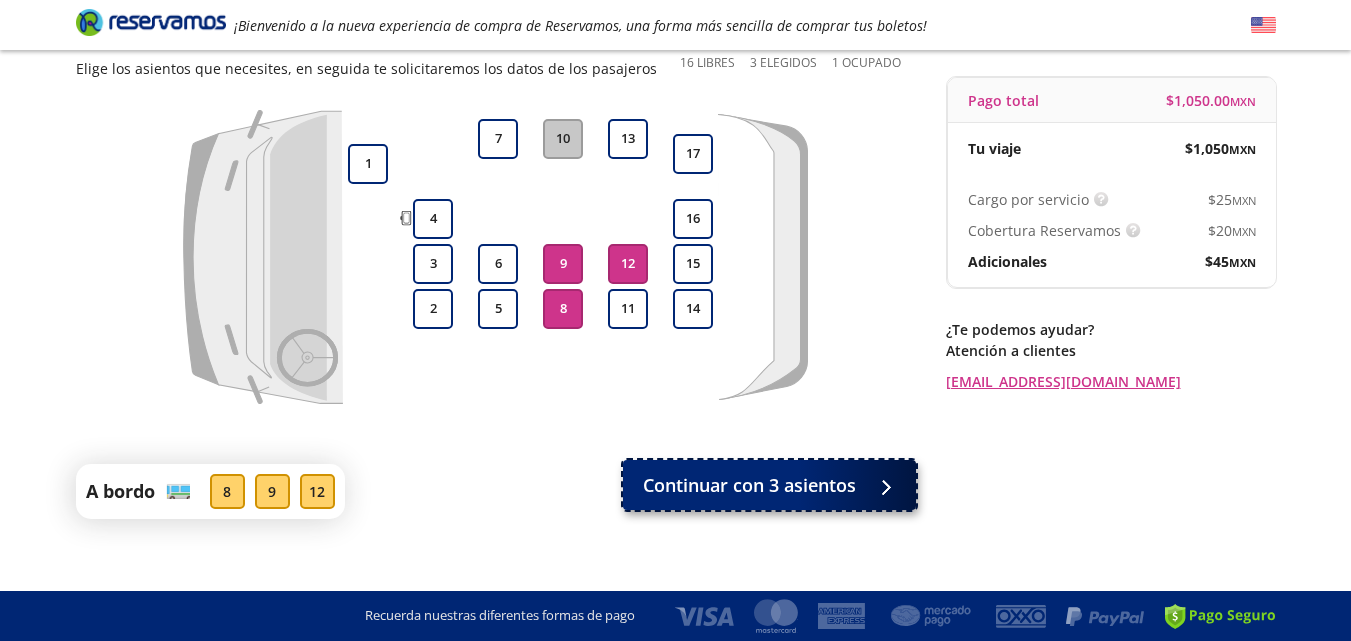 click on "Continuar con 3 asientos" at bounding box center [769, 485] 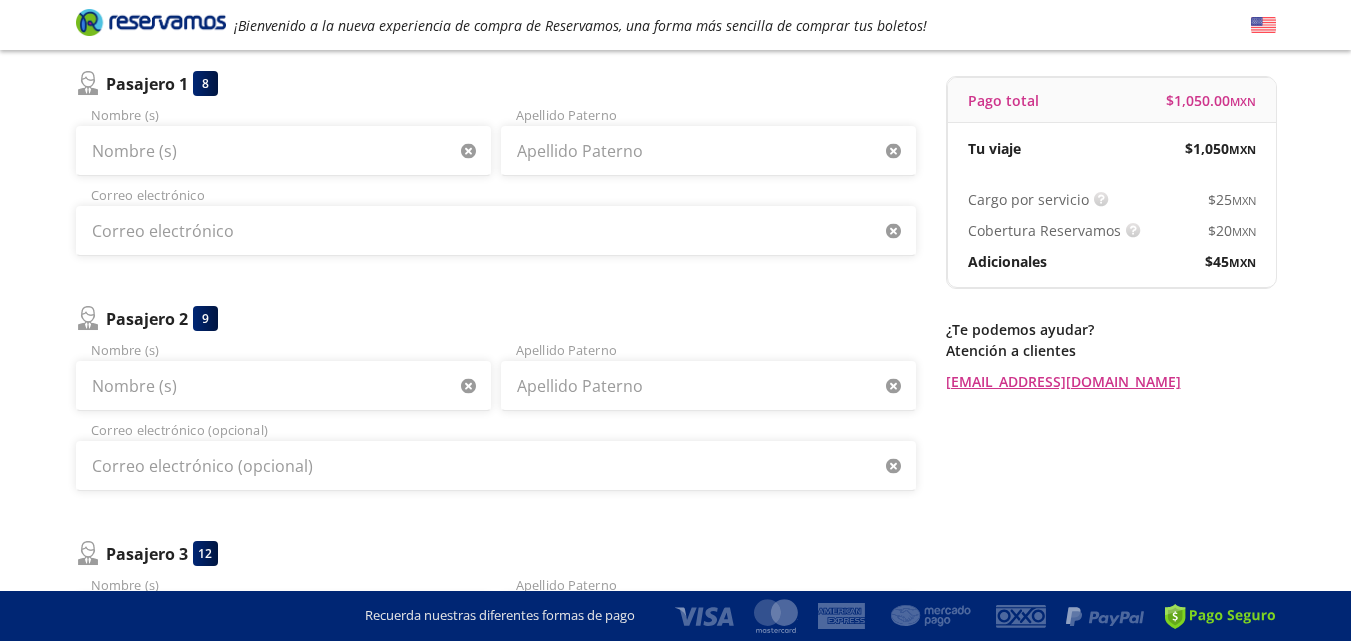 scroll, scrollTop: 0, scrollLeft: 0, axis: both 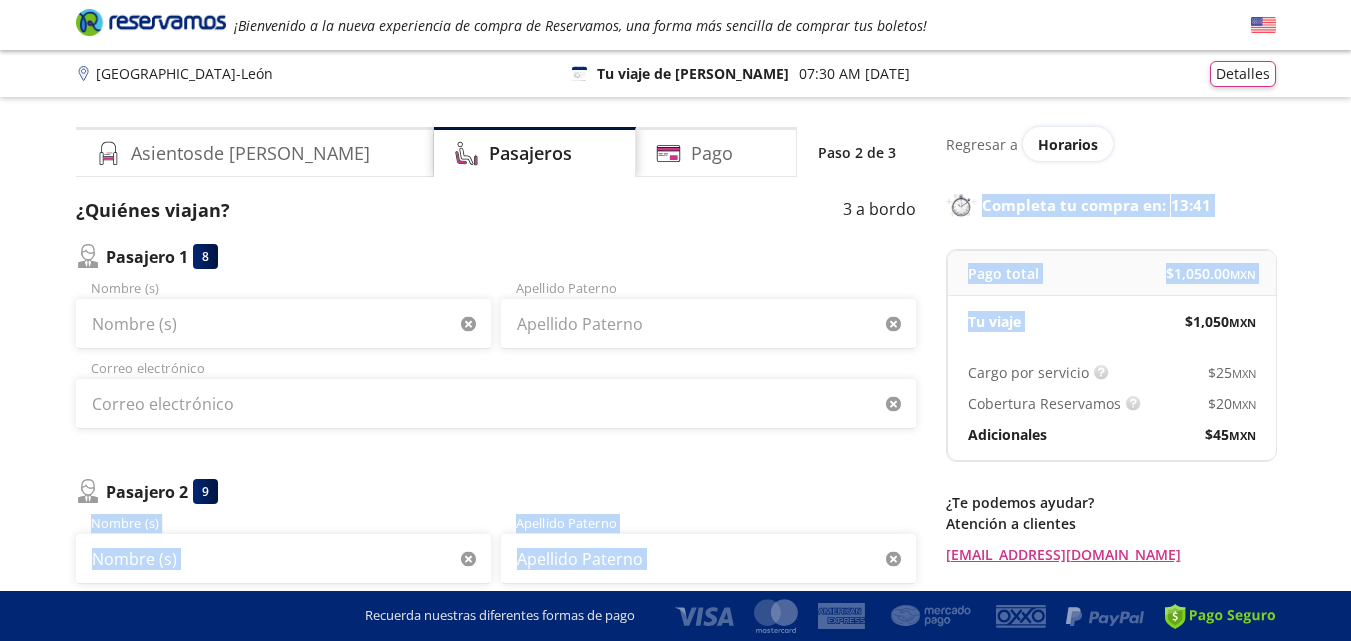 drag, startPoint x: 862, startPoint y: 485, endPoint x: 1136, endPoint y: 299, distance: 331.16763 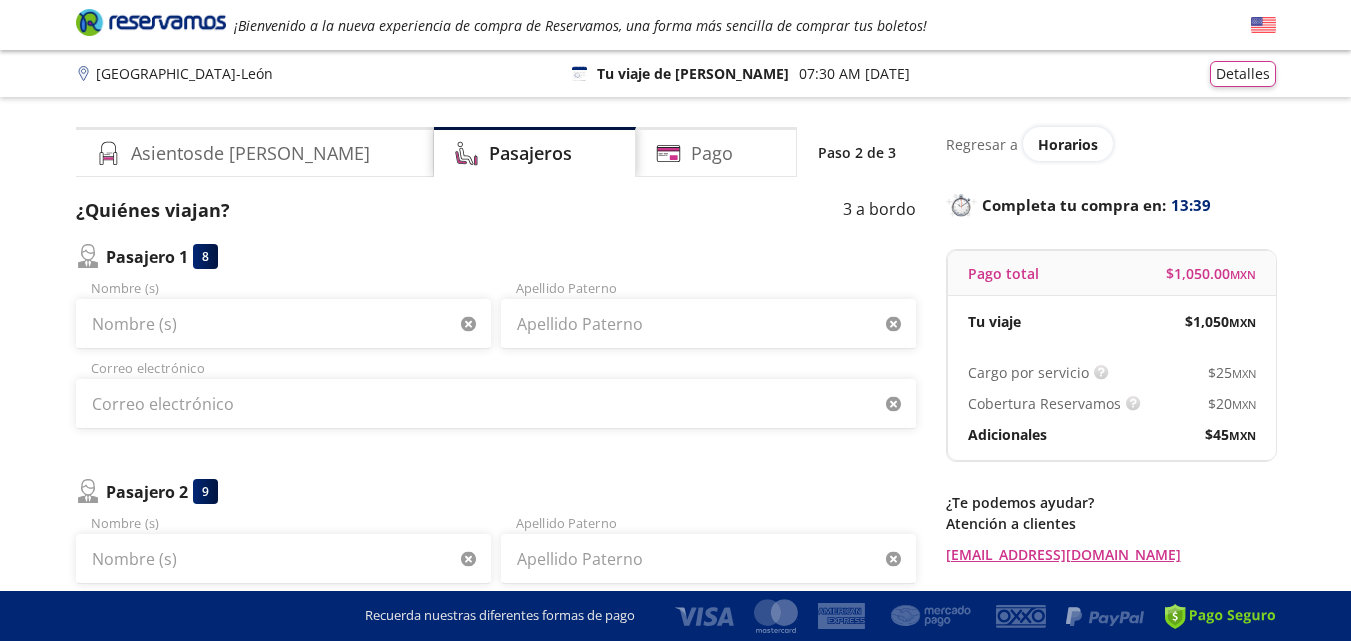 click on "Pasajero 2 9" at bounding box center [496, 491] 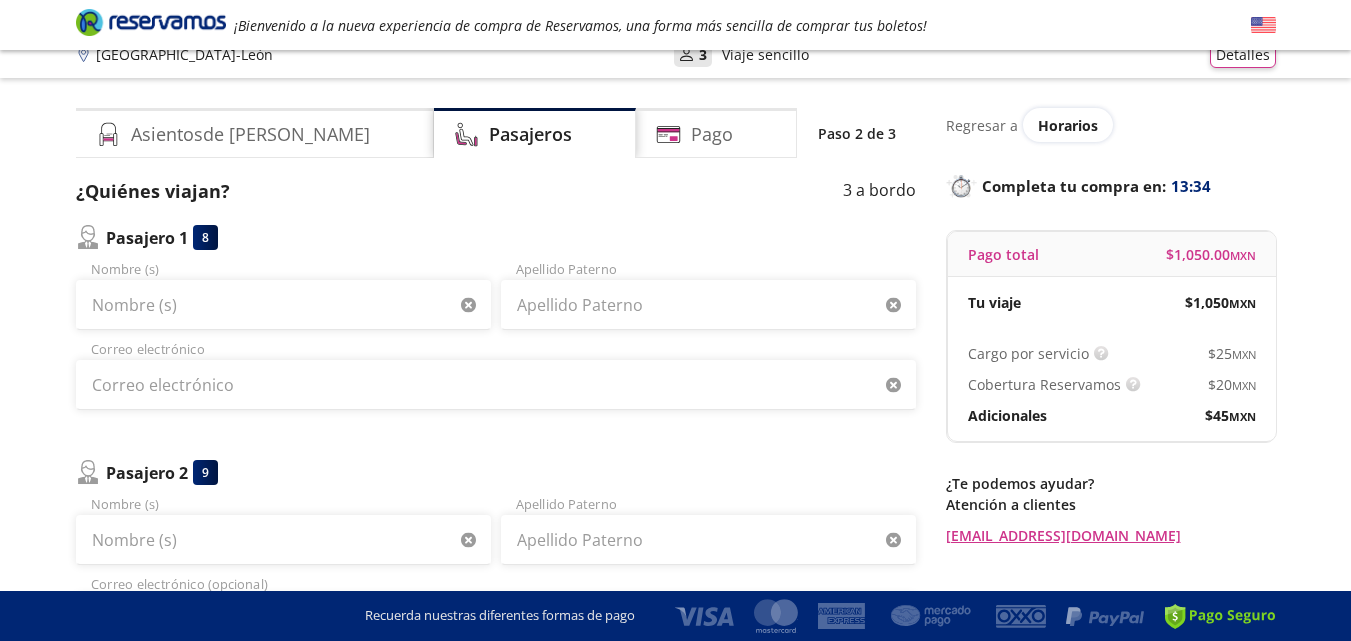 scroll, scrollTop: 23, scrollLeft: 0, axis: vertical 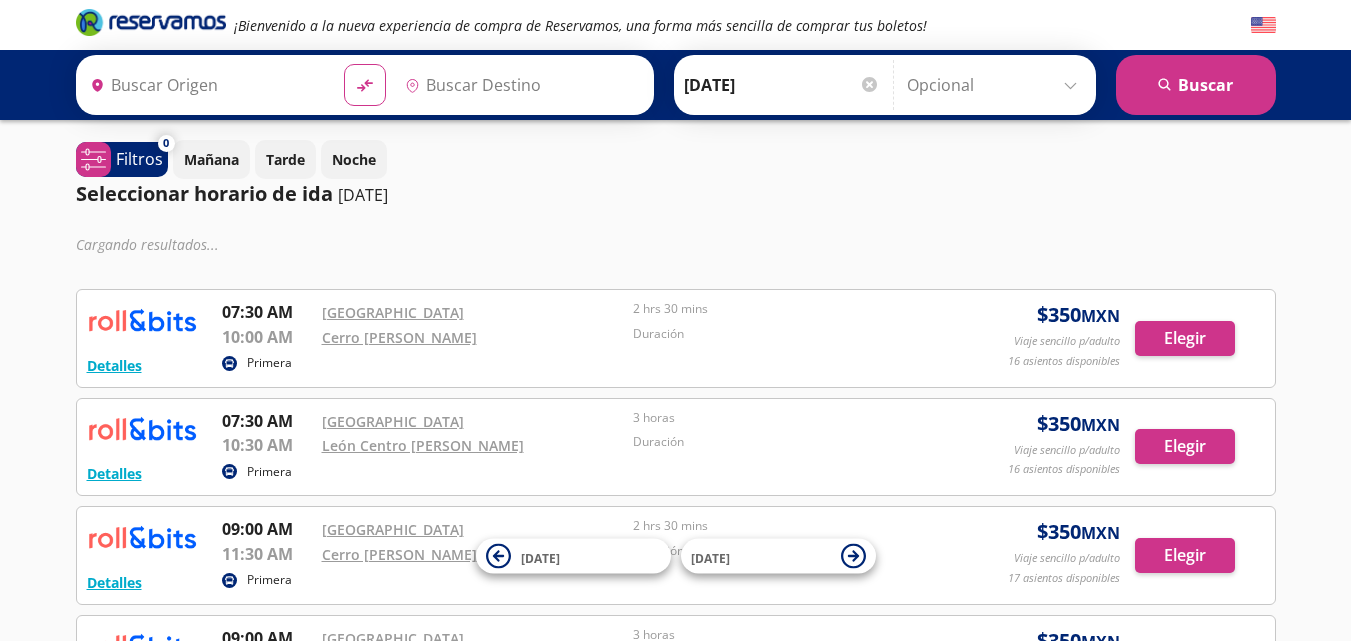 type on "[GEOGRAPHIC_DATA], [GEOGRAPHIC_DATA]" 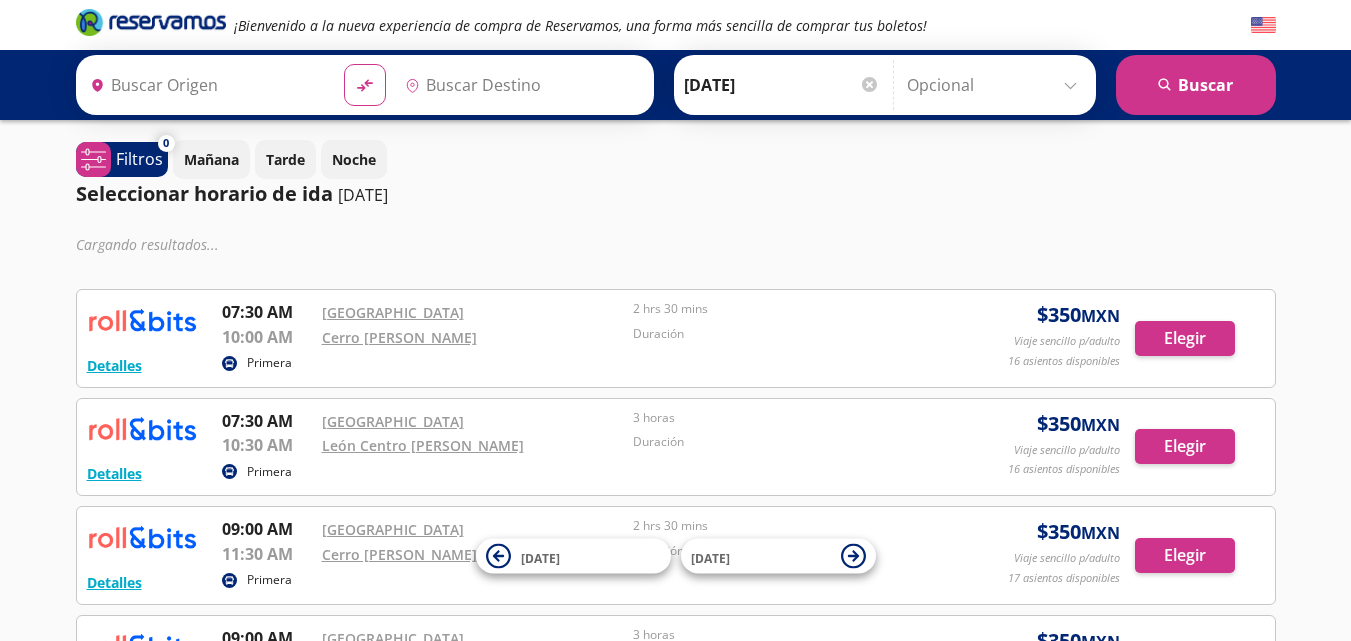 type on "[GEOGRAPHIC_DATA], [GEOGRAPHIC_DATA]" 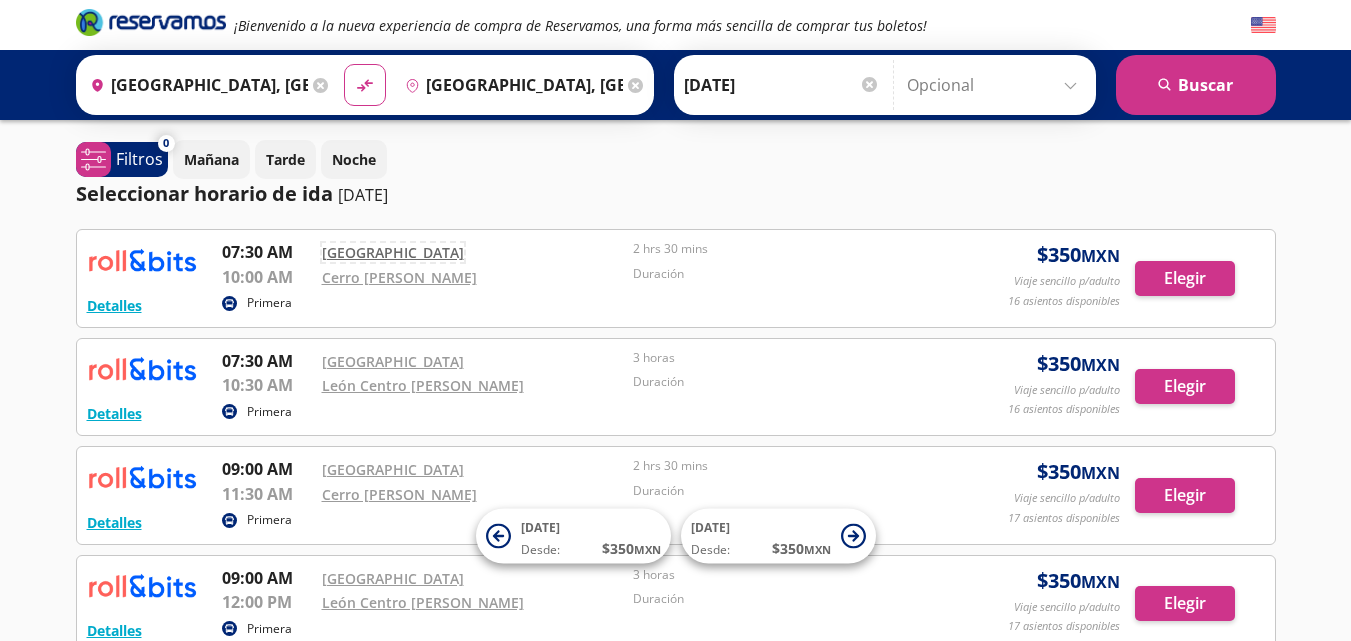 click on "[GEOGRAPHIC_DATA]" at bounding box center [393, 252] 